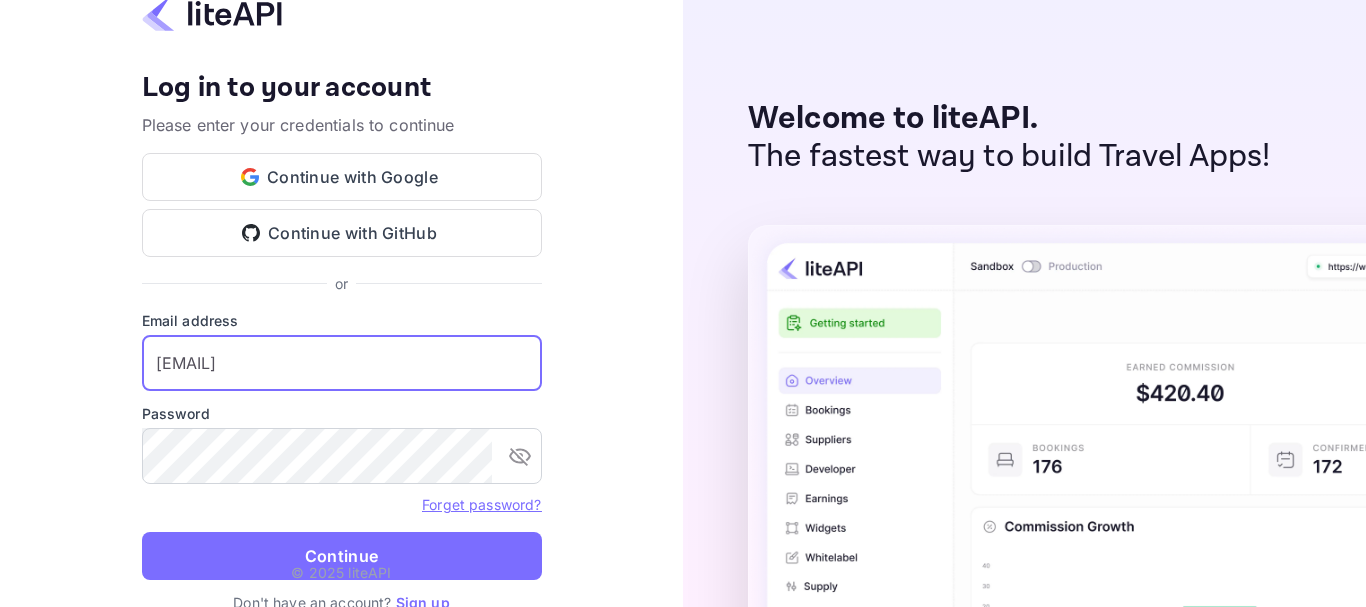 scroll, scrollTop: 0, scrollLeft: 0, axis: both 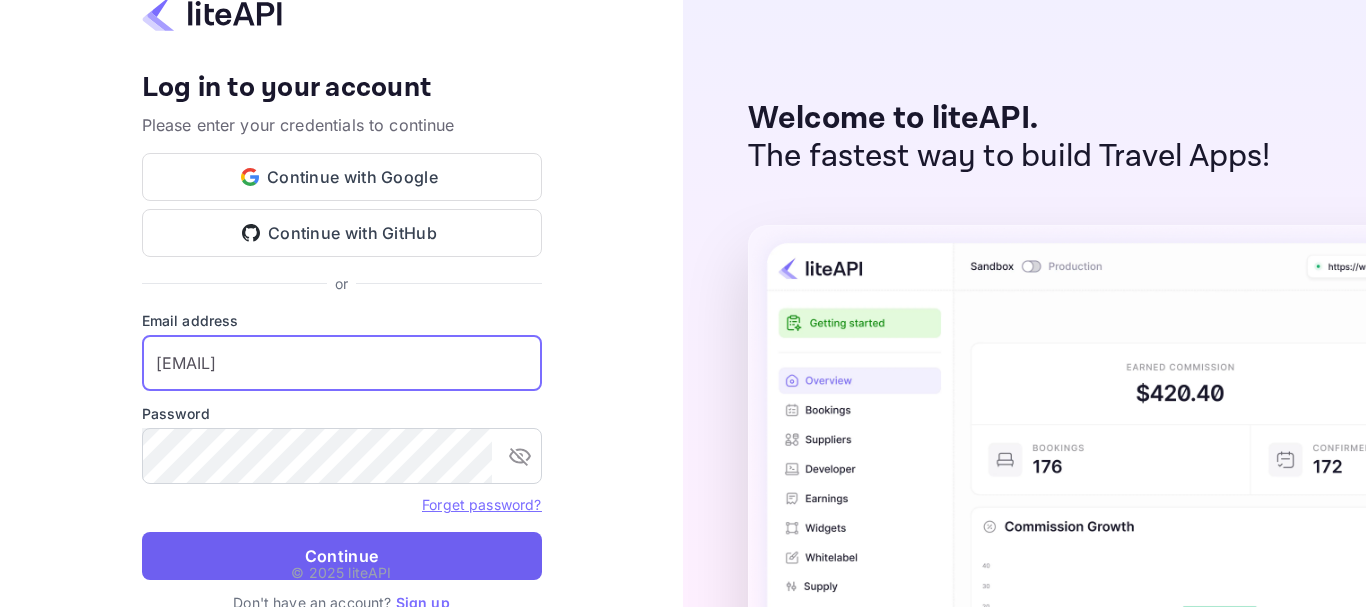 click on "Continue" at bounding box center [342, 556] 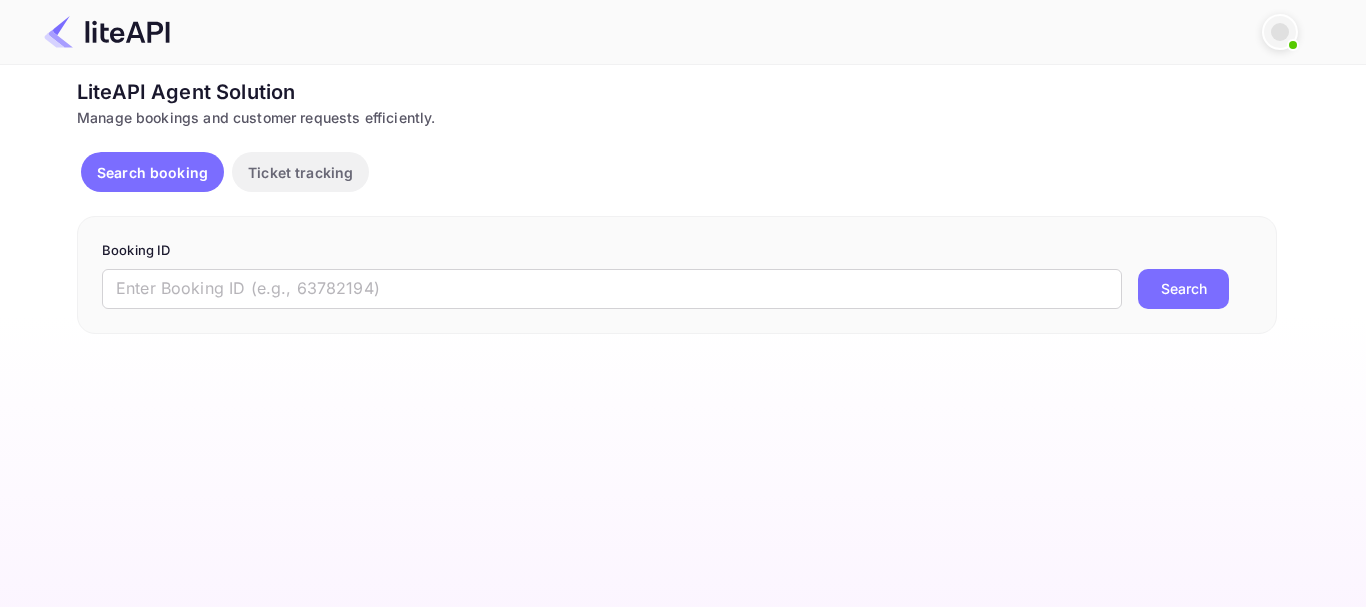 scroll, scrollTop: 0, scrollLeft: 0, axis: both 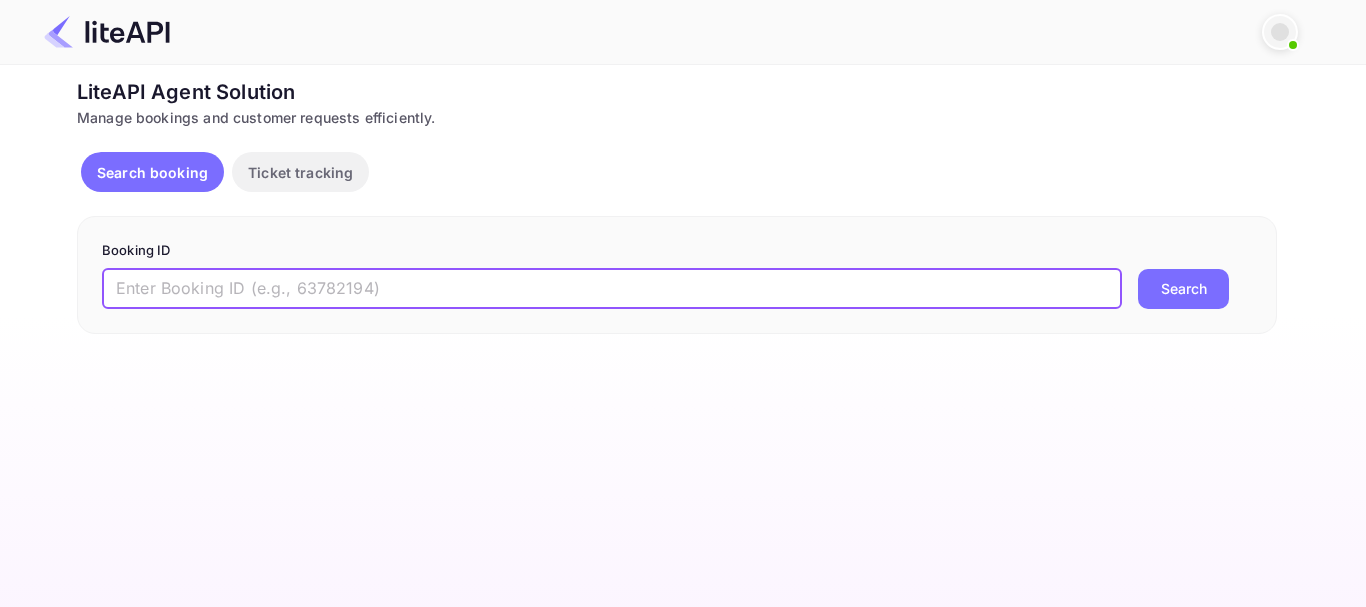 drag, startPoint x: 311, startPoint y: 291, endPoint x: 407, endPoint y: 275, distance: 97.3242 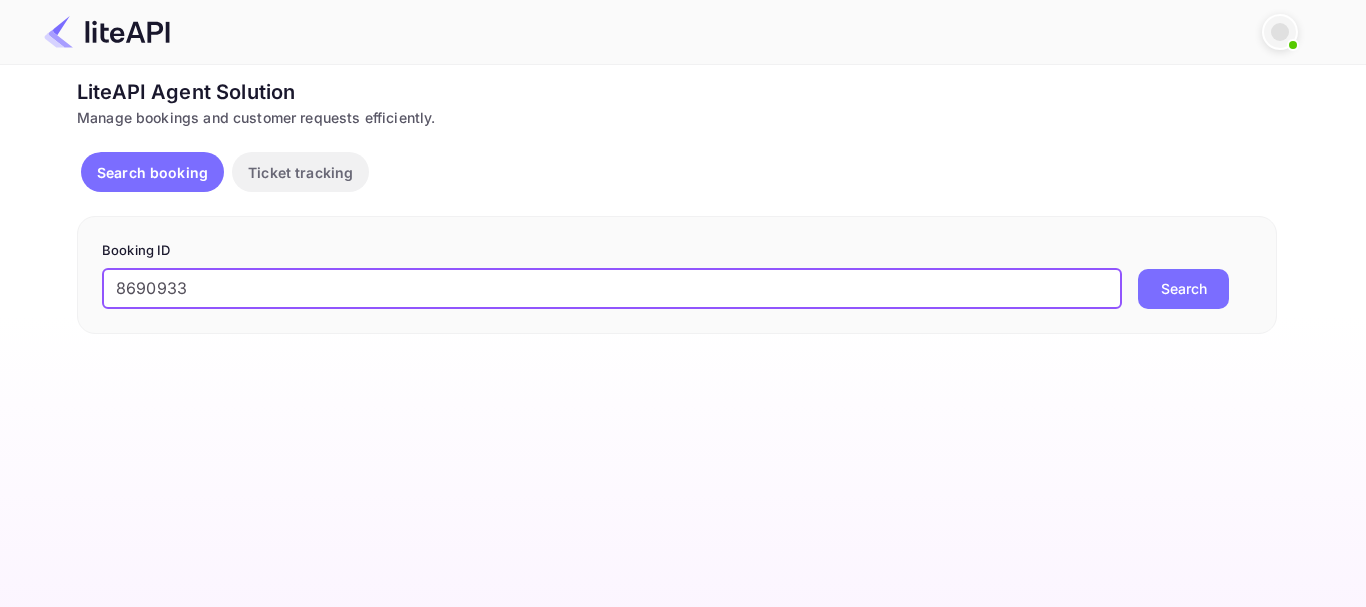 type on "8690933" 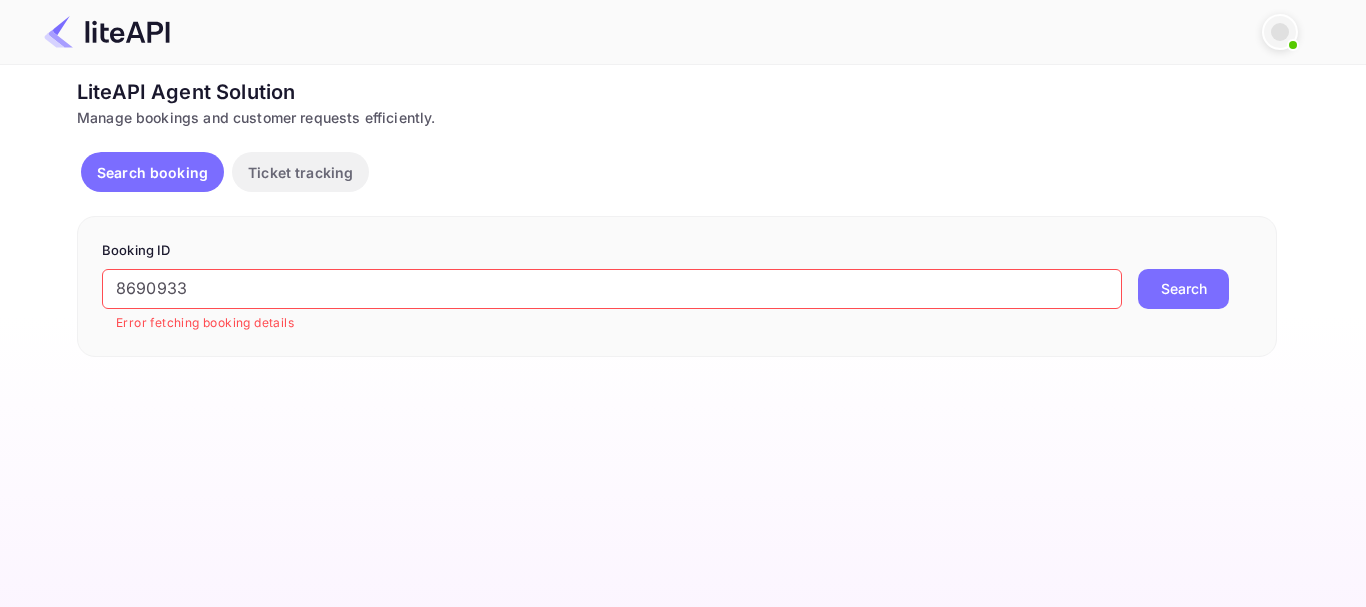 click on "Search" at bounding box center [1183, 289] 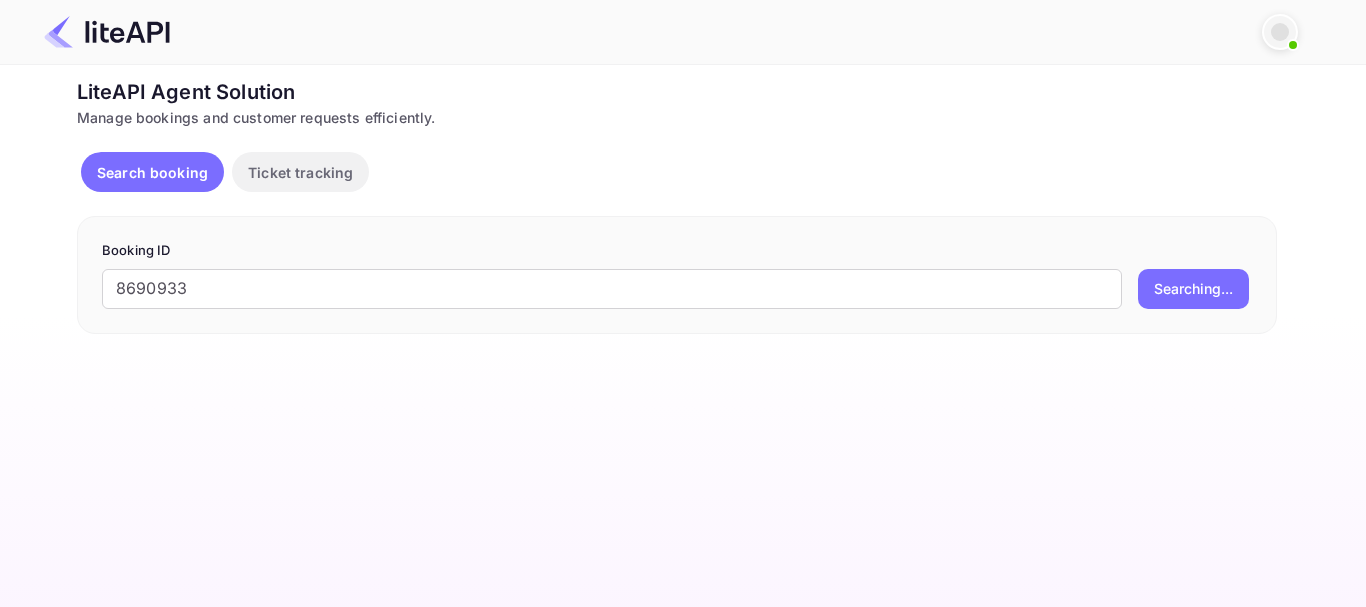 click at bounding box center (1280, 32) 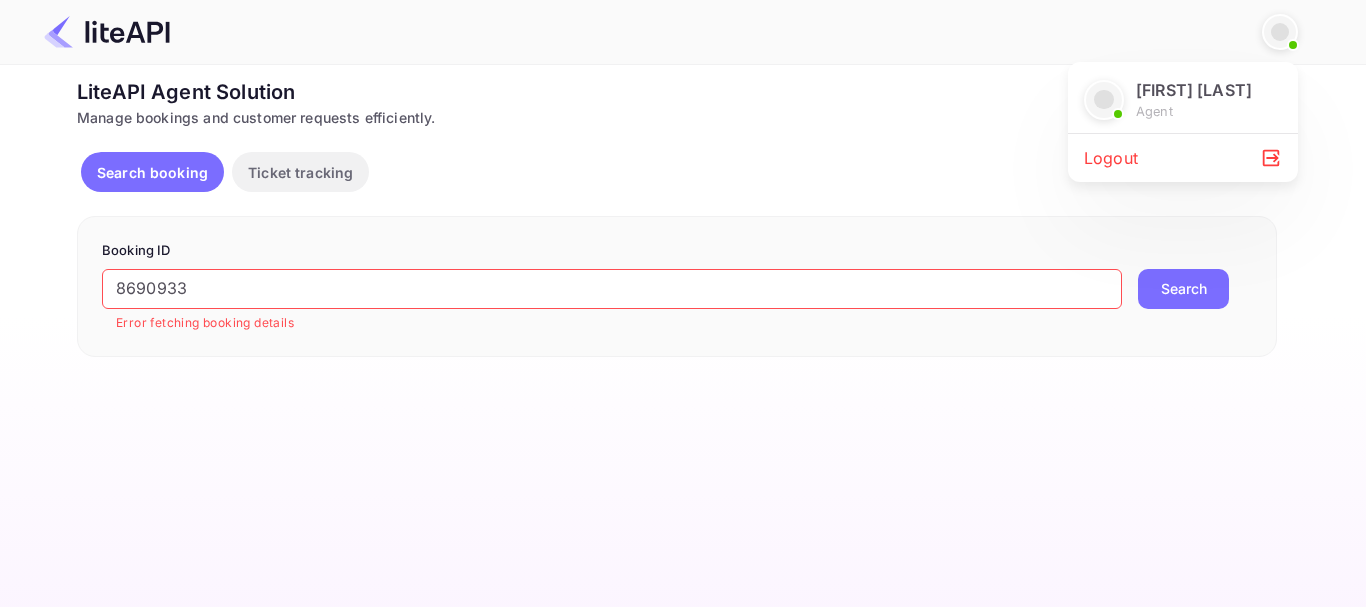 click at bounding box center [683, 303] 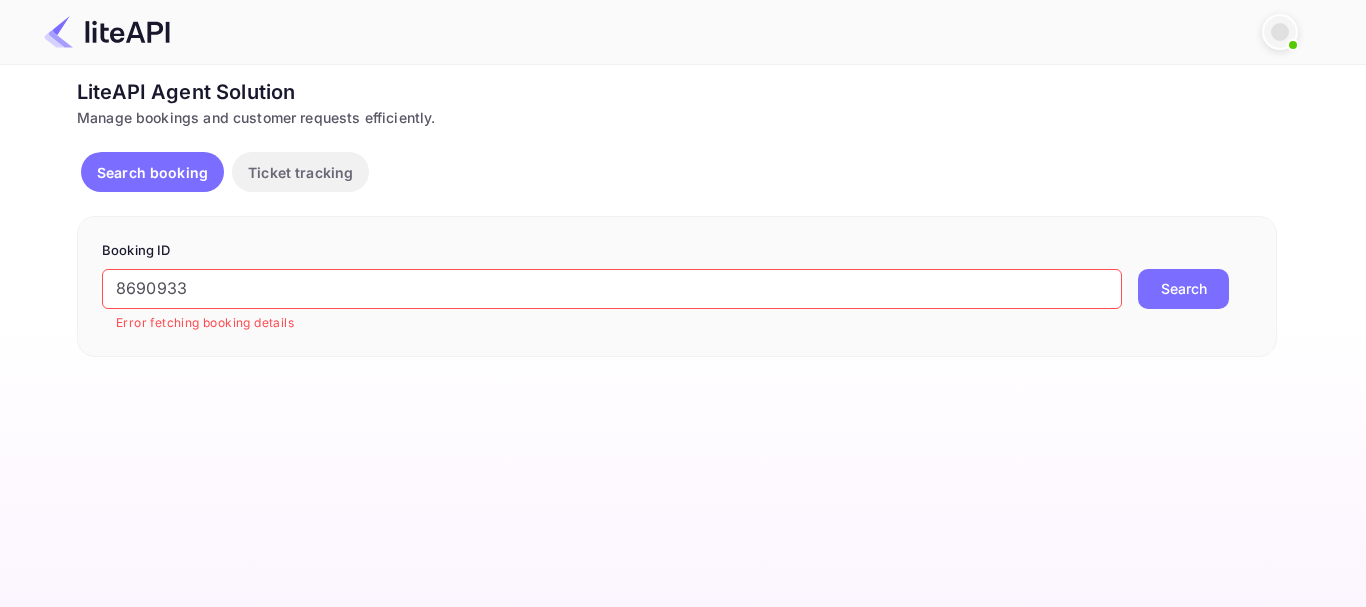 click on "Search" at bounding box center [1183, 289] 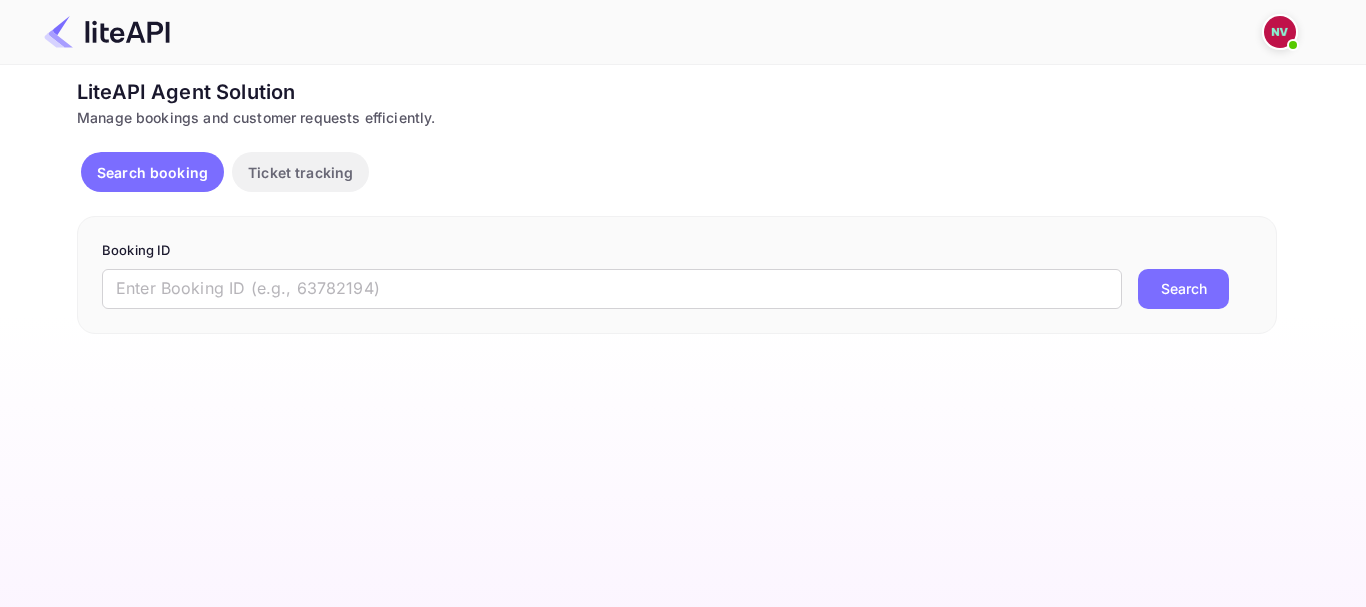 scroll, scrollTop: 0, scrollLeft: 0, axis: both 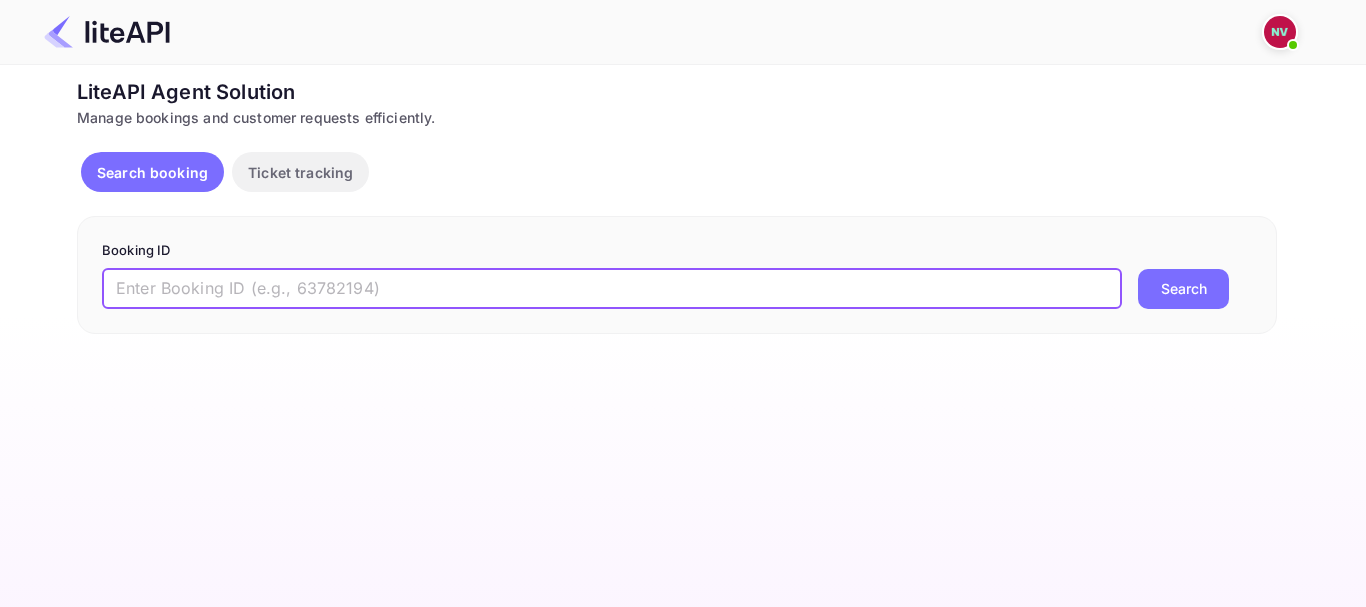 drag, startPoint x: 288, startPoint y: 291, endPoint x: 498, endPoint y: 283, distance: 210.15233 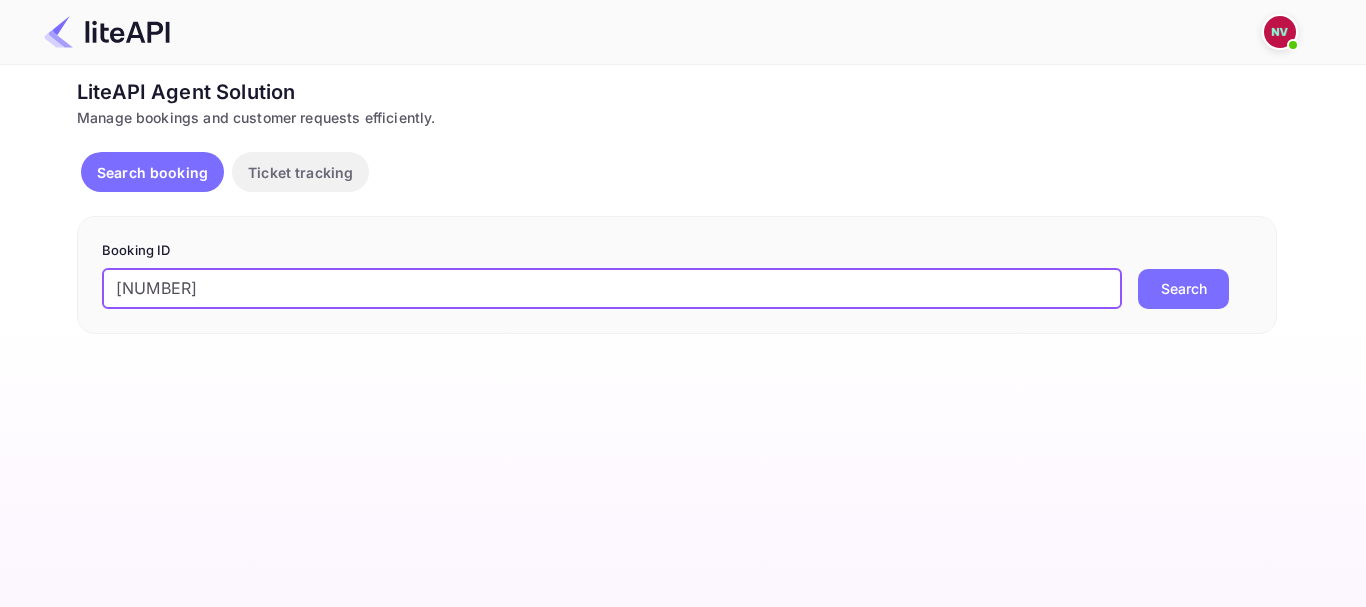 type on "[NUMBER]" 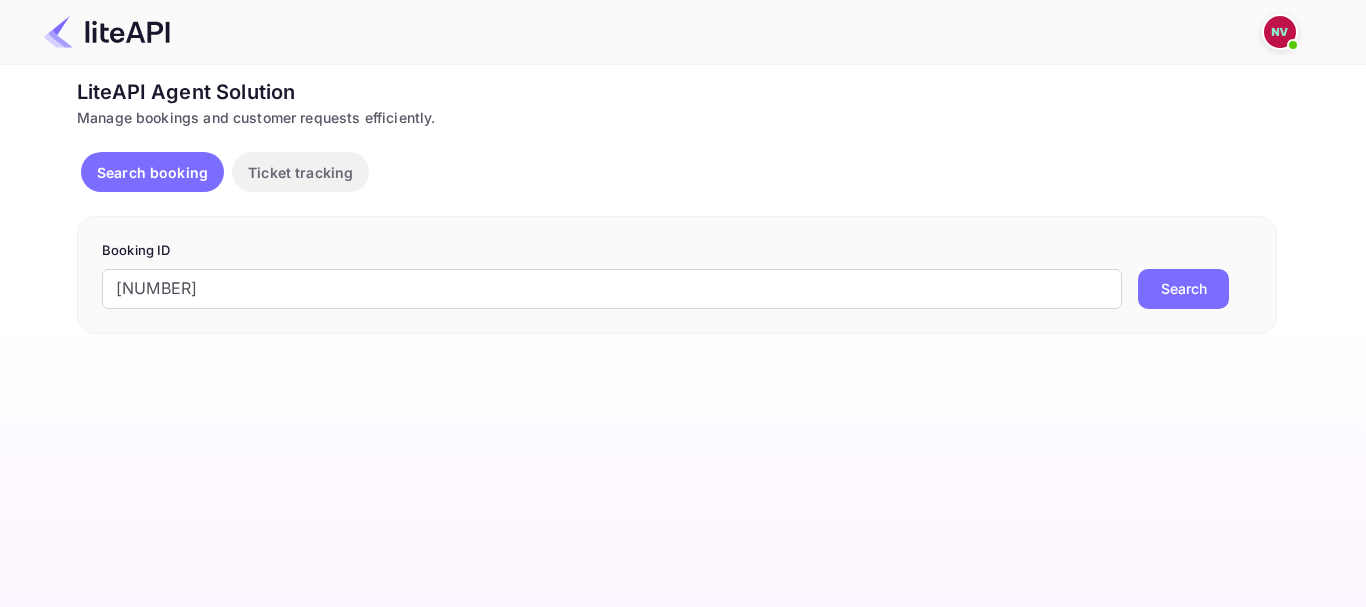 click on "Search" at bounding box center (1183, 289) 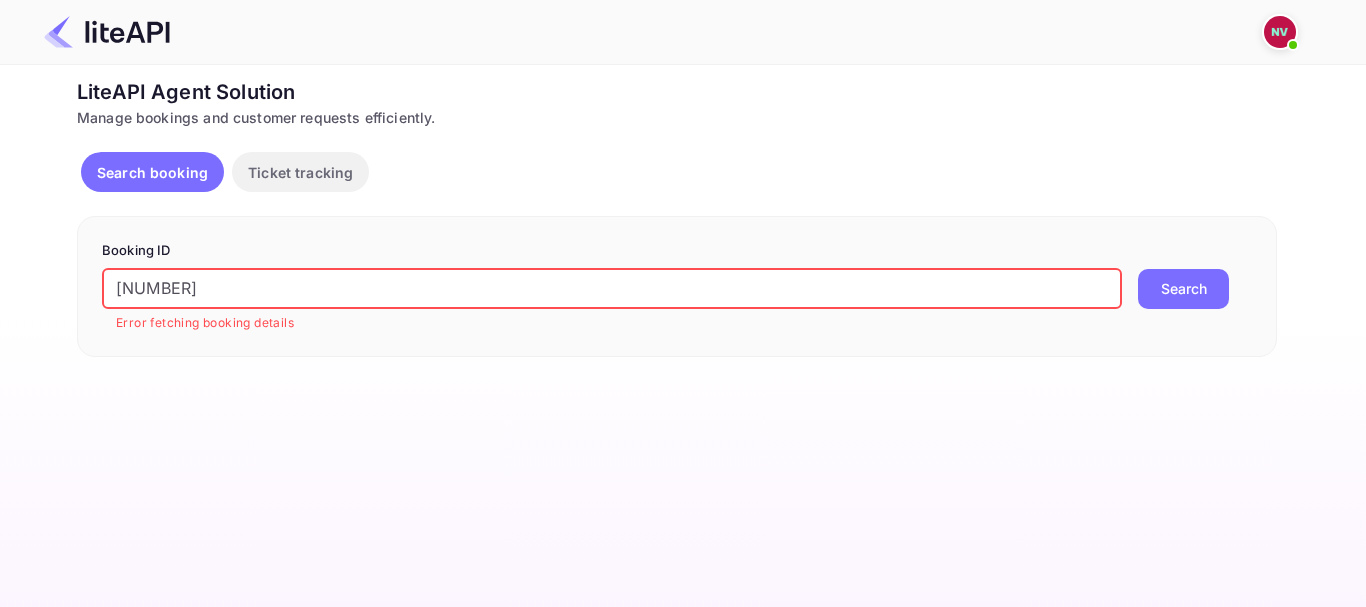 drag, startPoint x: 368, startPoint y: 272, endPoint x: 0, endPoint y: 320, distance: 371.11722 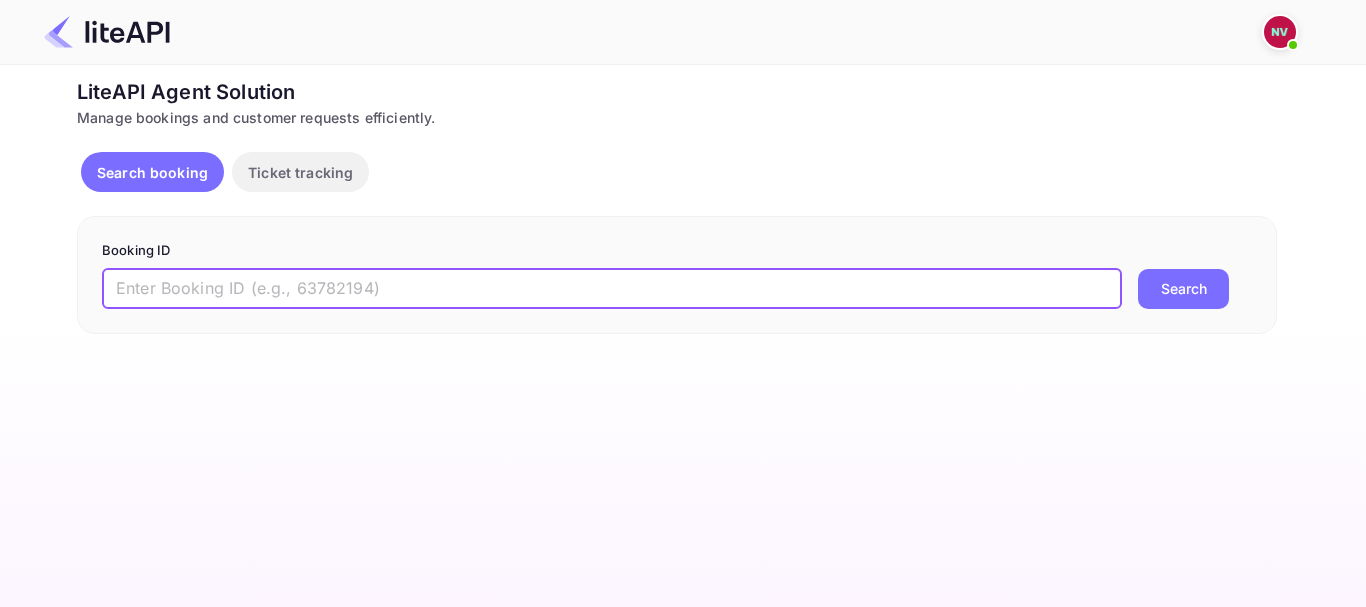 type 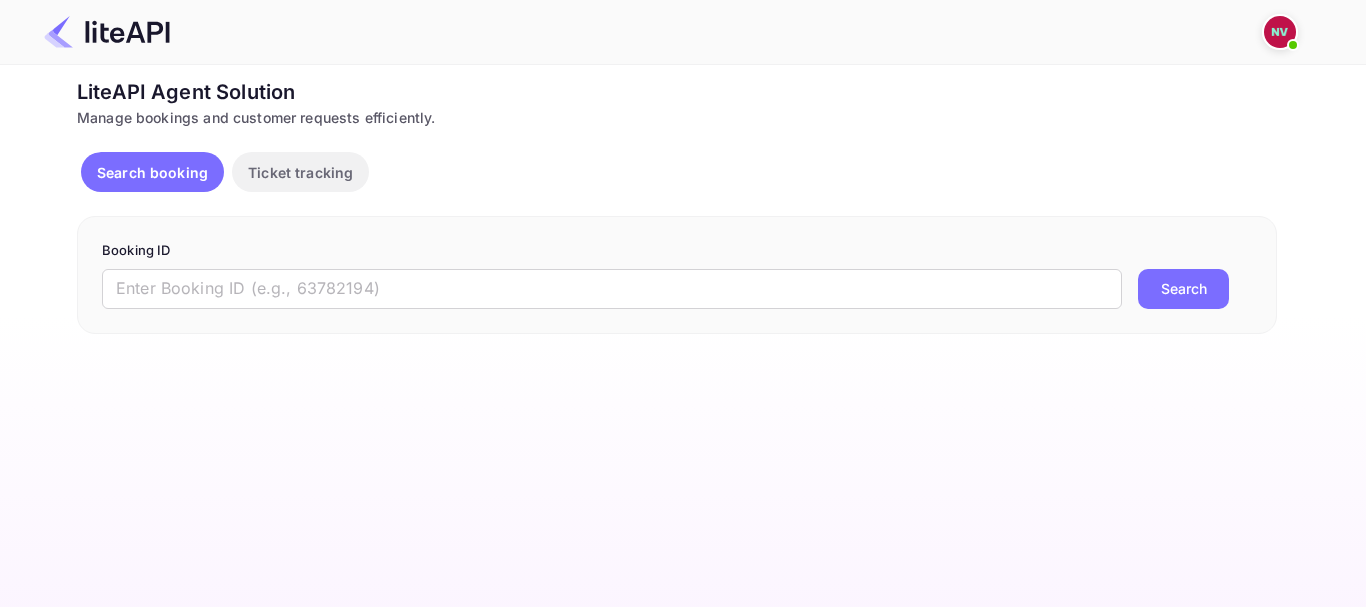 drag, startPoint x: 283, startPoint y: 149, endPoint x: 286, endPoint y: 160, distance: 11.401754 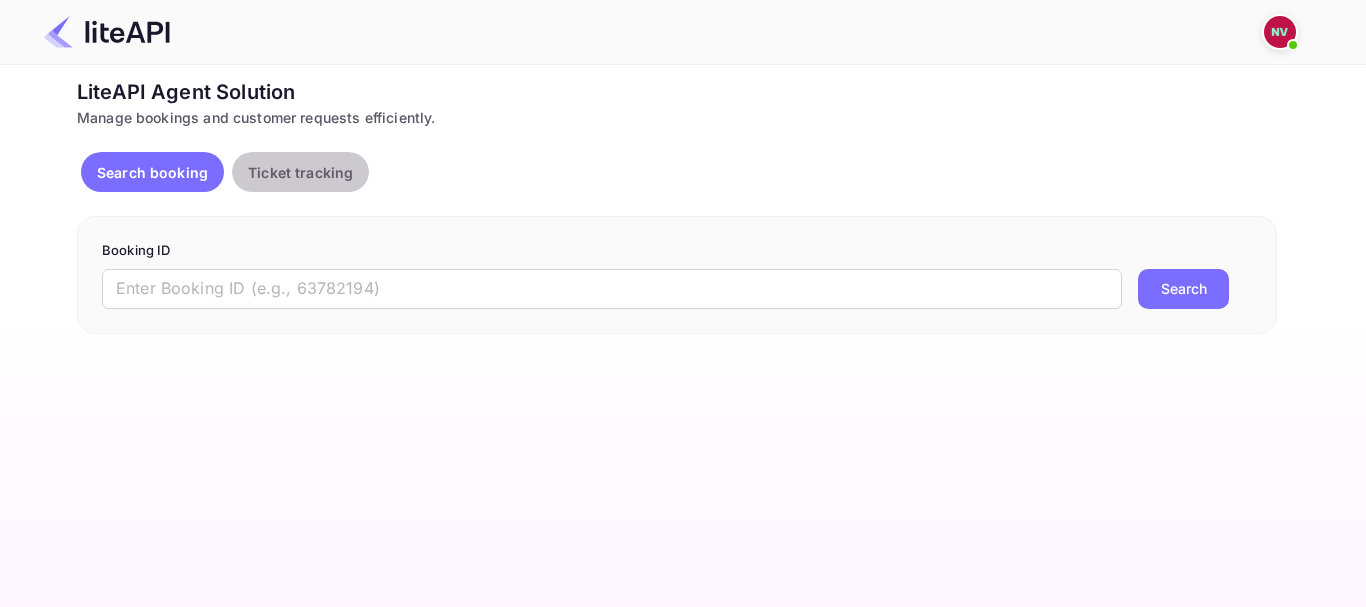 click on "Ticket tracking" at bounding box center (300, 172) 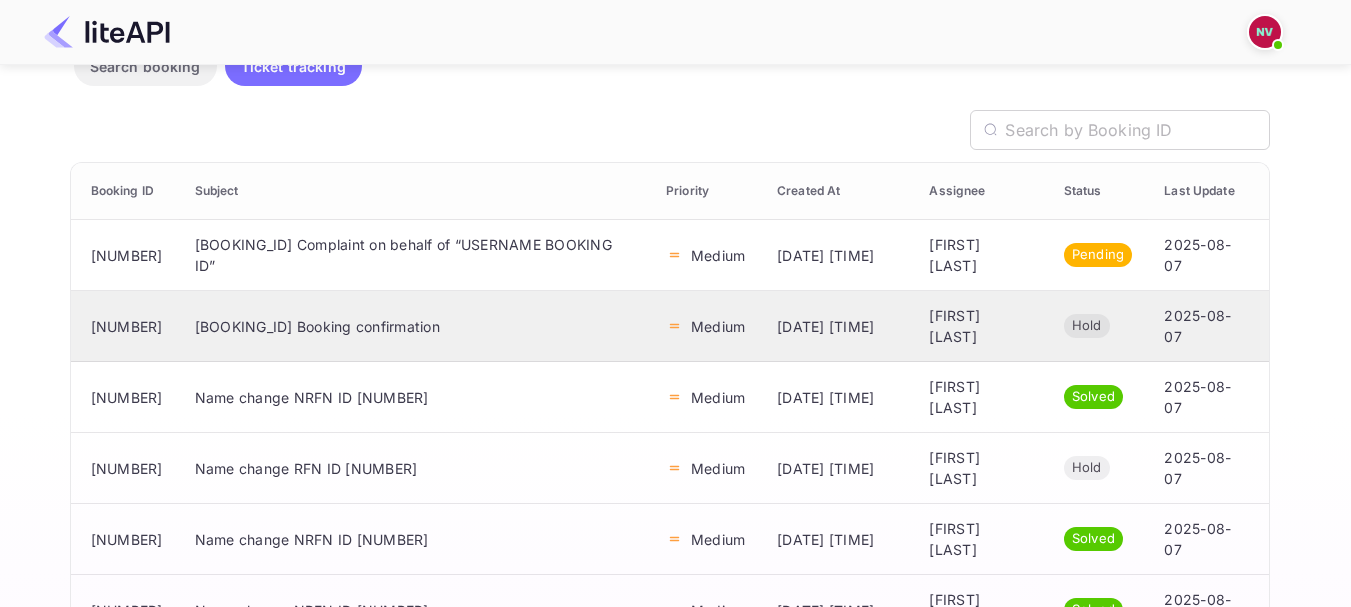 scroll, scrollTop: 100, scrollLeft: 0, axis: vertical 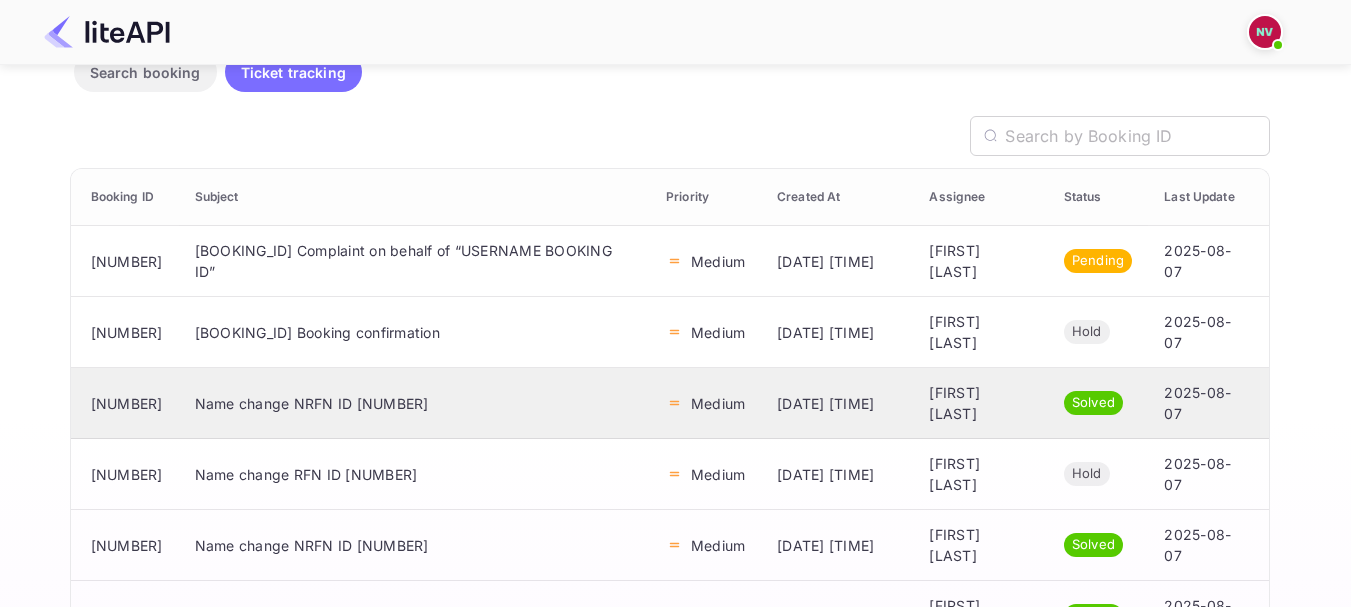 click on "Name change NRFN  ID 8662418" at bounding box center (415, 403) 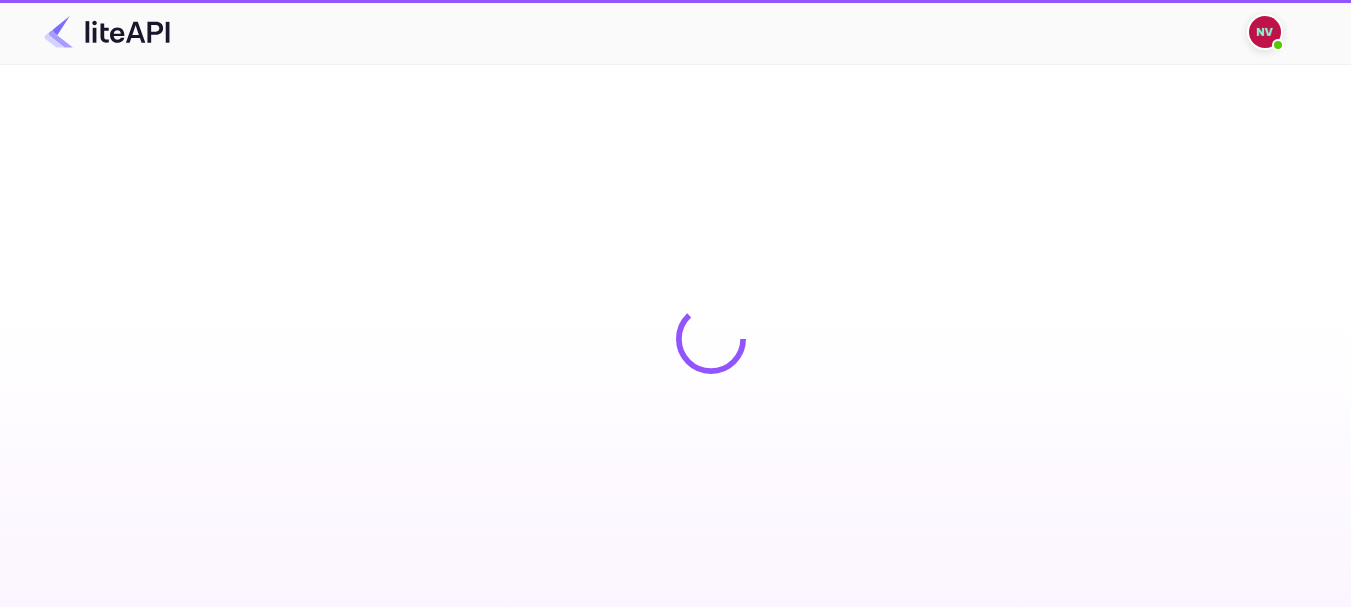 scroll, scrollTop: 0, scrollLeft: 0, axis: both 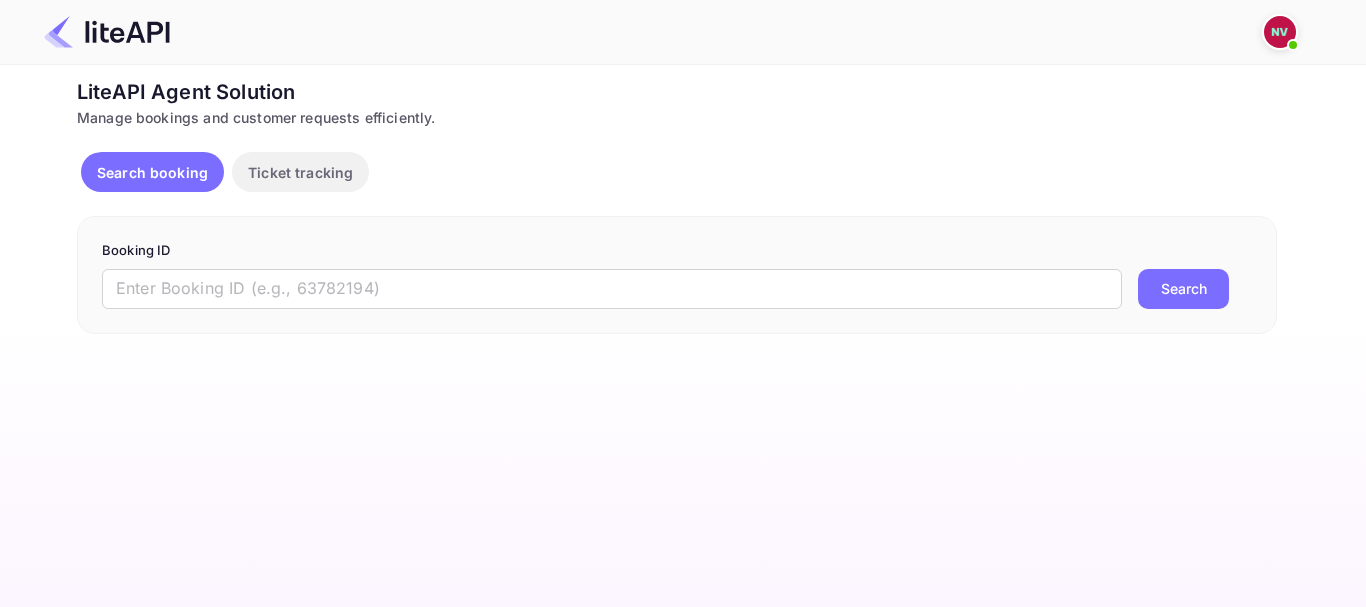 click on "Ticket tracking" at bounding box center [300, 172] 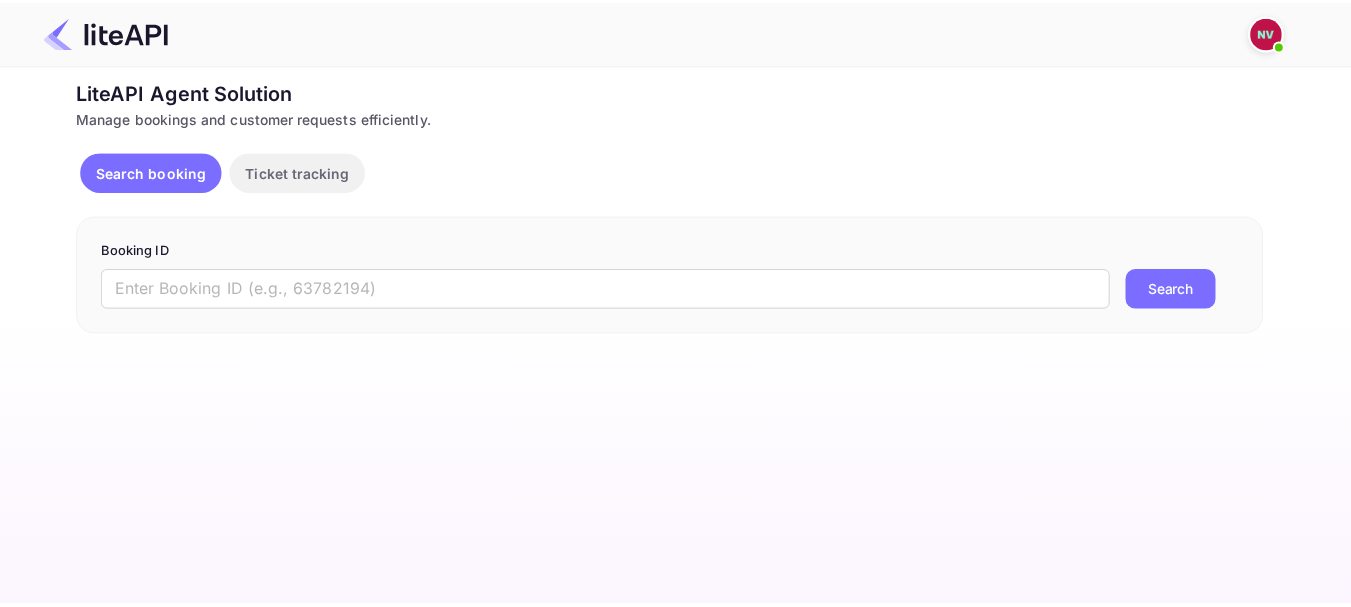 scroll, scrollTop: 0, scrollLeft: 0, axis: both 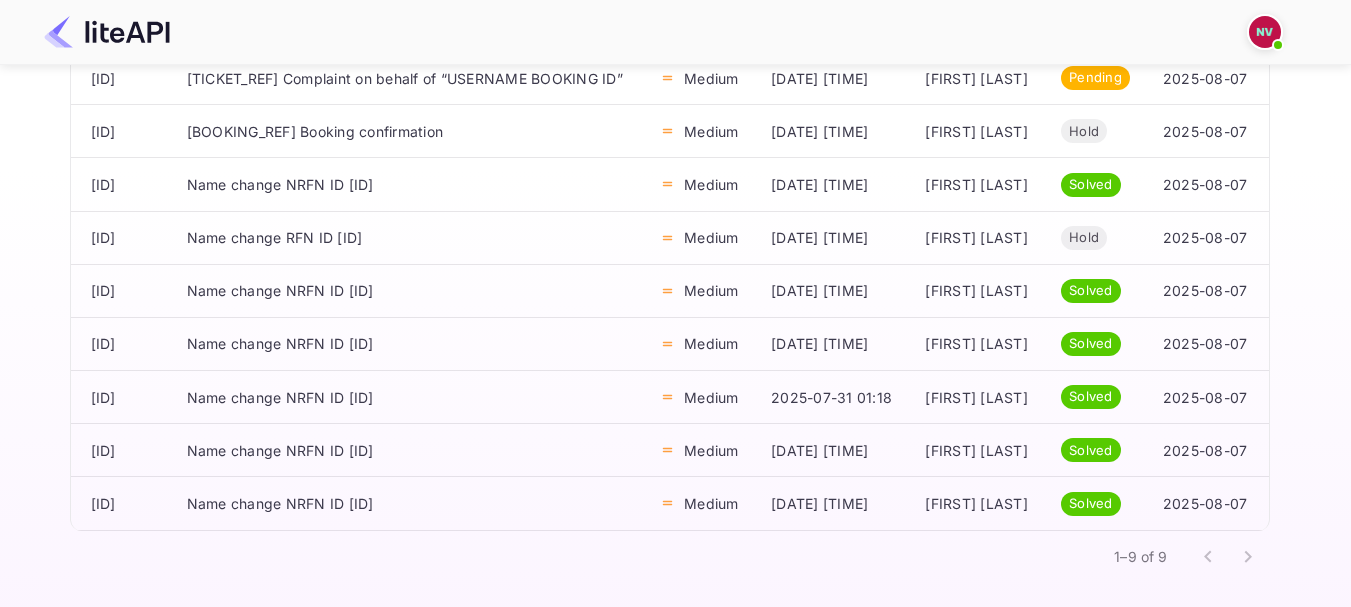 click at bounding box center [1228, 557] 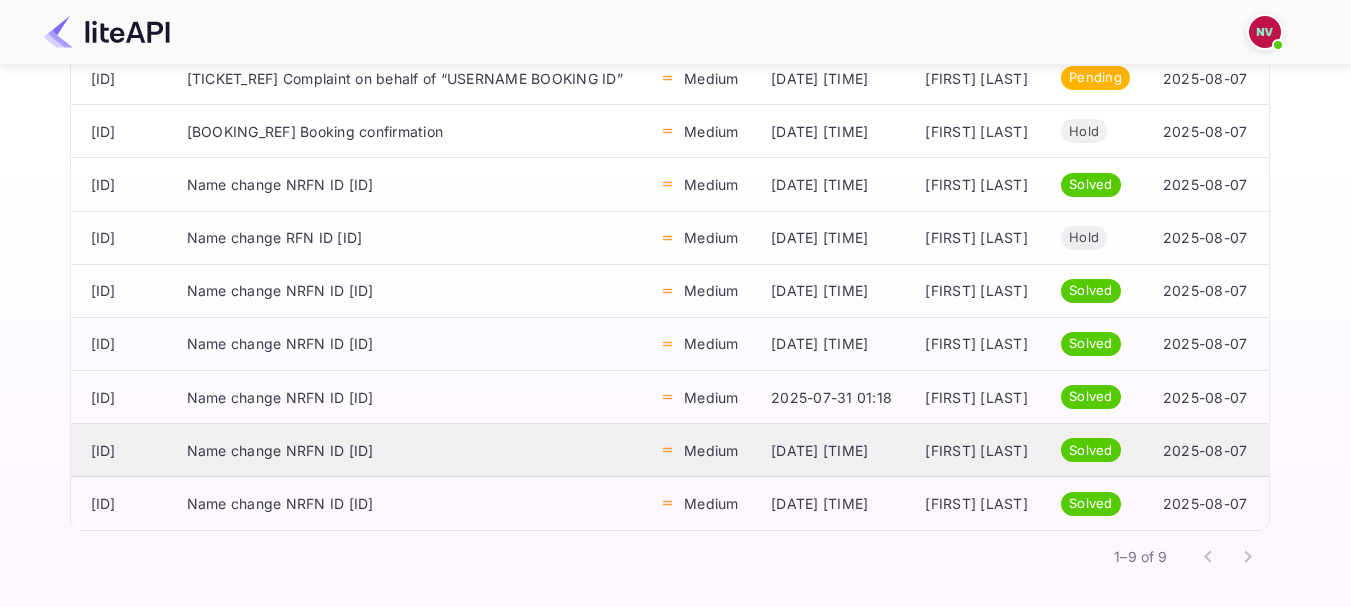 click on "Name change NRFN  ID 8625458" at bounding box center [407, 450] 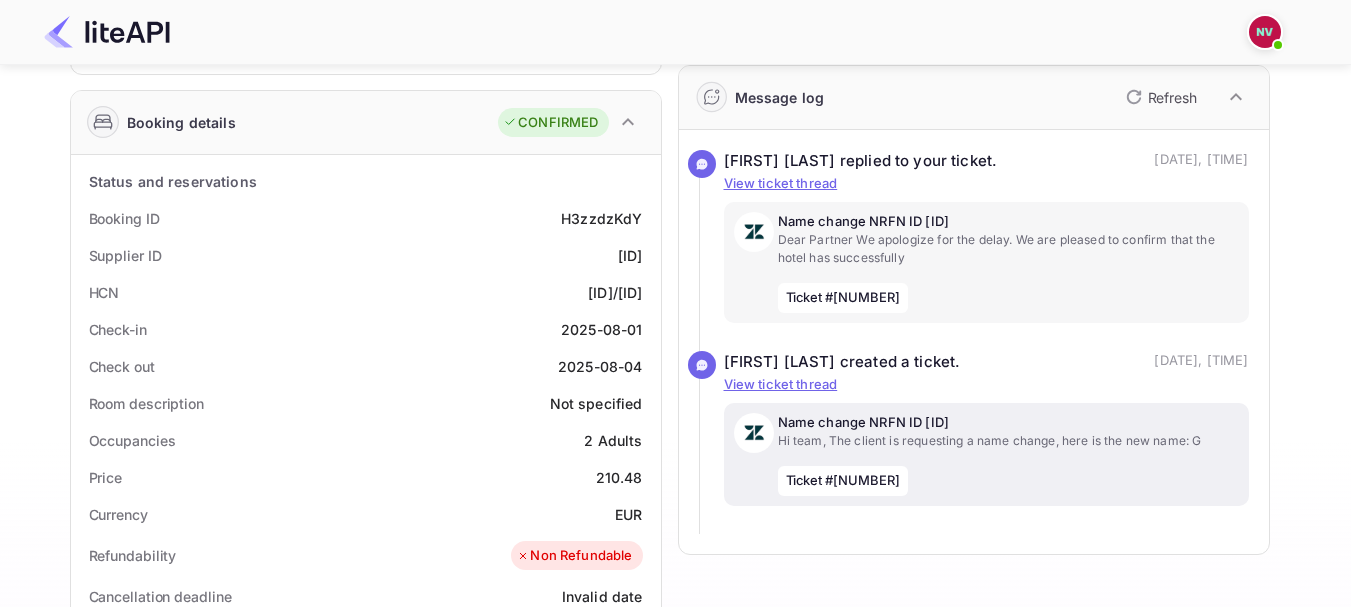 scroll, scrollTop: 300, scrollLeft: 0, axis: vertical 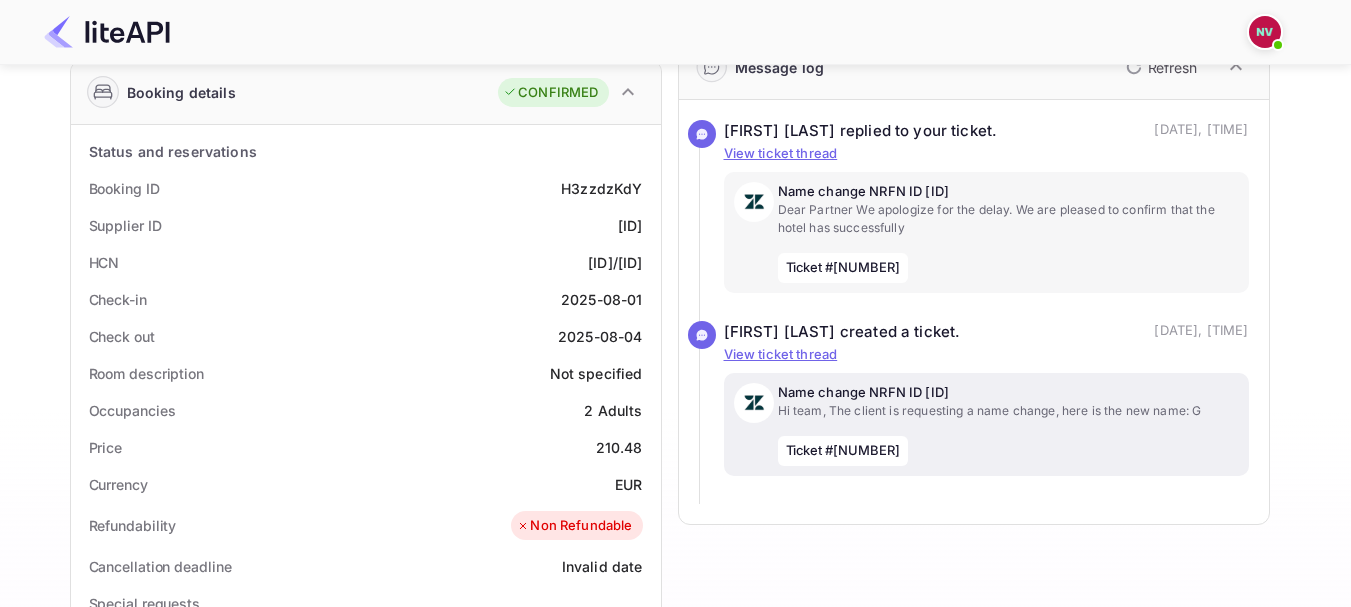 click on "Hi team,
The client is requesting a name change, here is the new name:
Guest's First Name: SERGIO
G" at bounding box center (1008, 411) 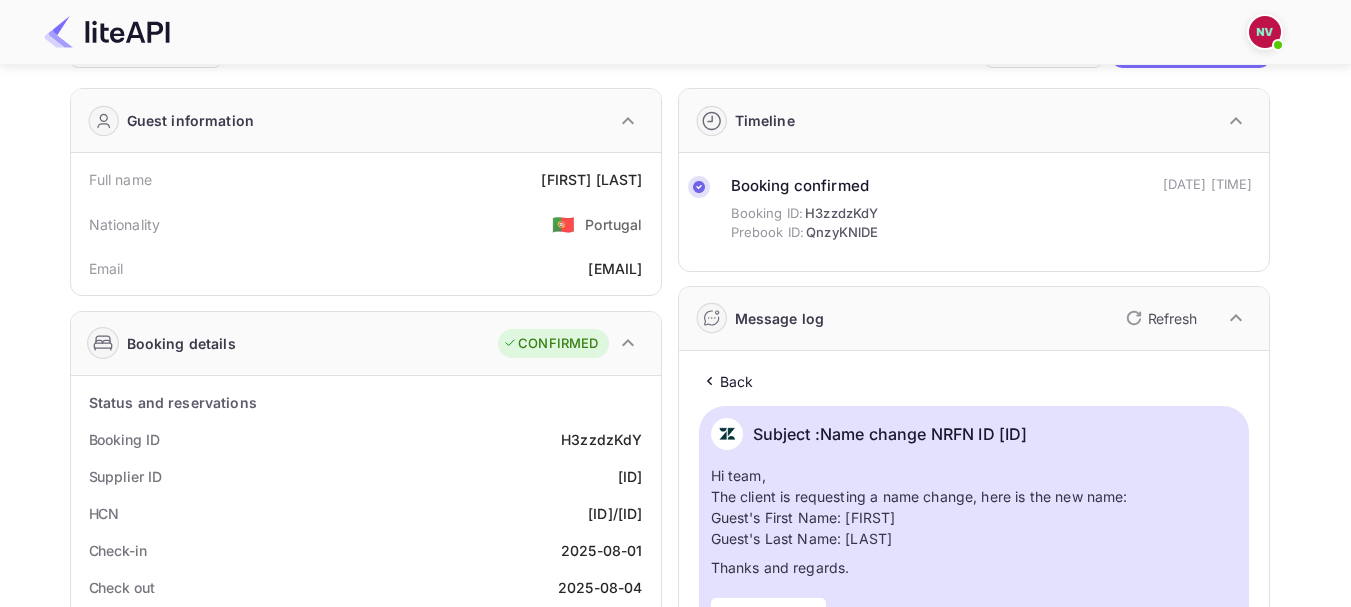 scroll, scrollTop: 0, scrollLeft: 0, axis: both 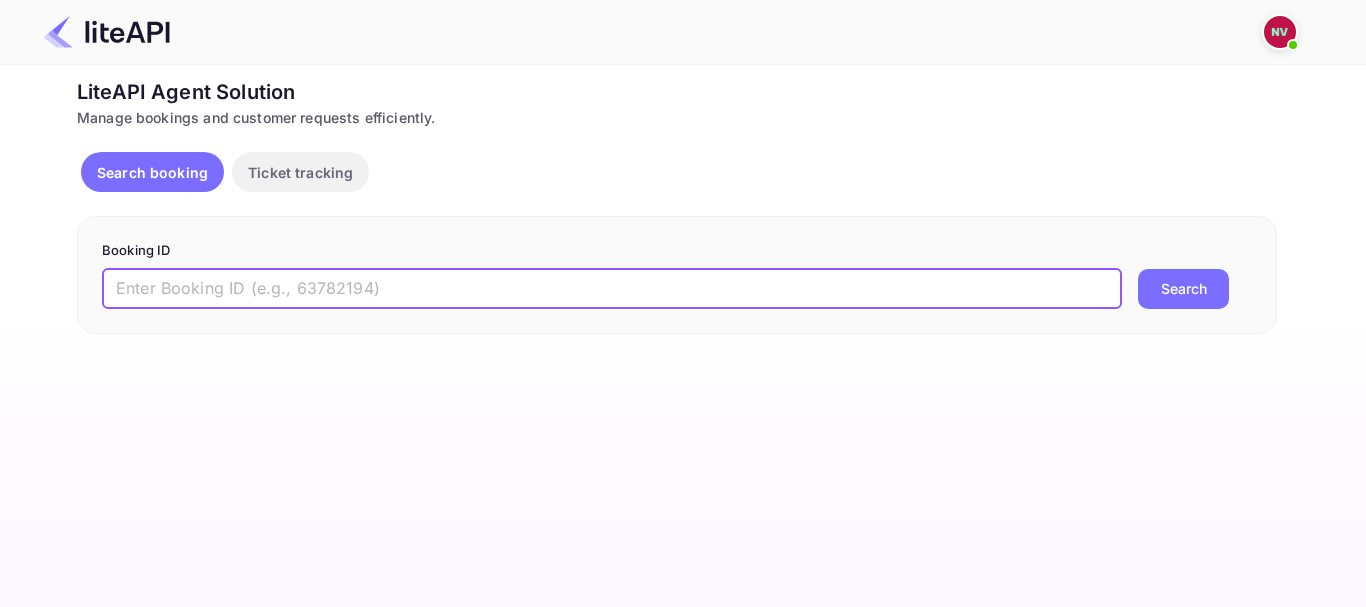 click at bounding box center [612, 289] 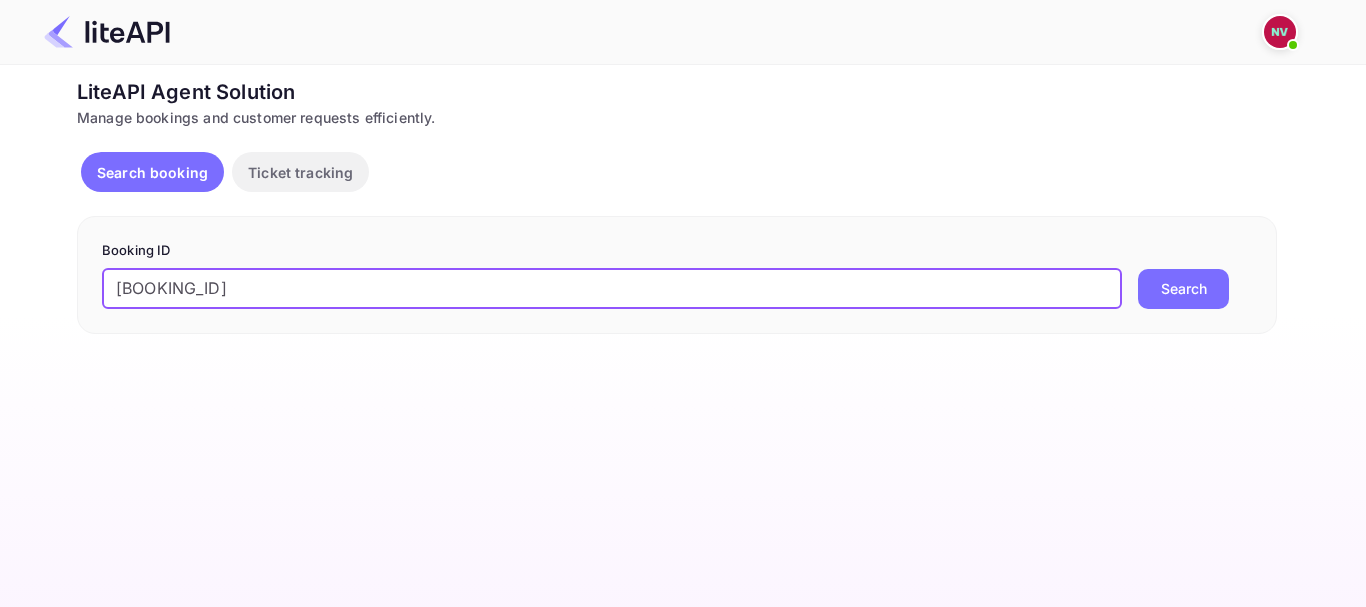 scroll, scrollTop: 0, scrollLeft: 0, axis: both 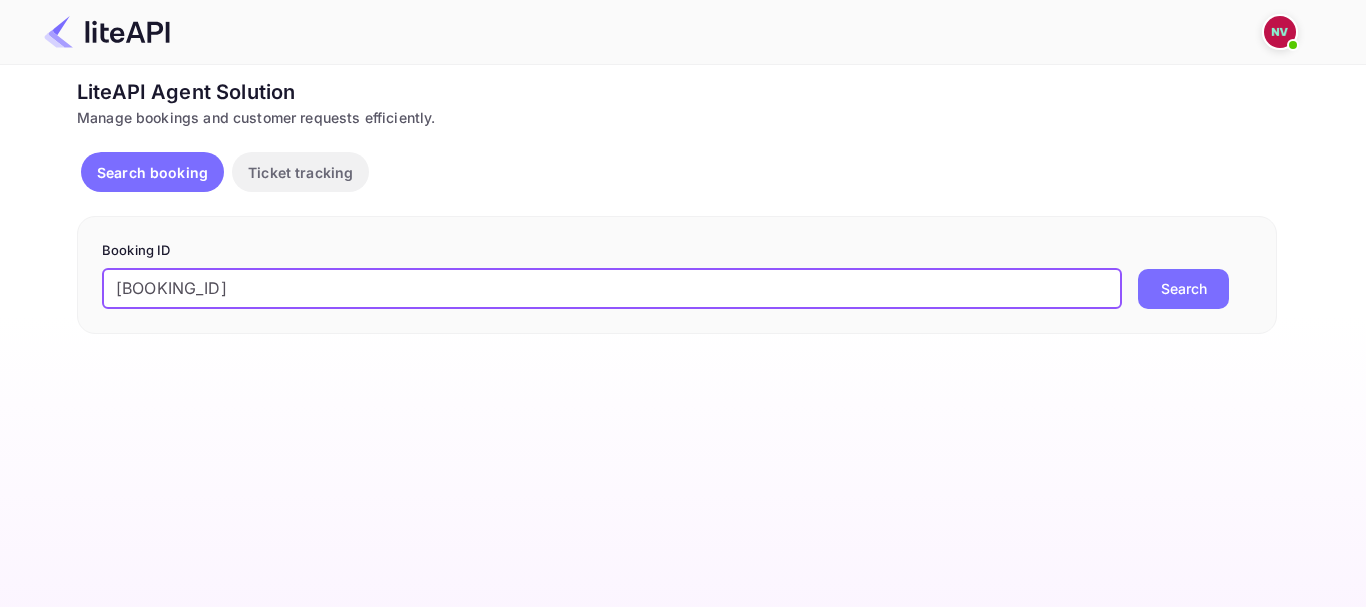type on "[BOOKING_ID]" 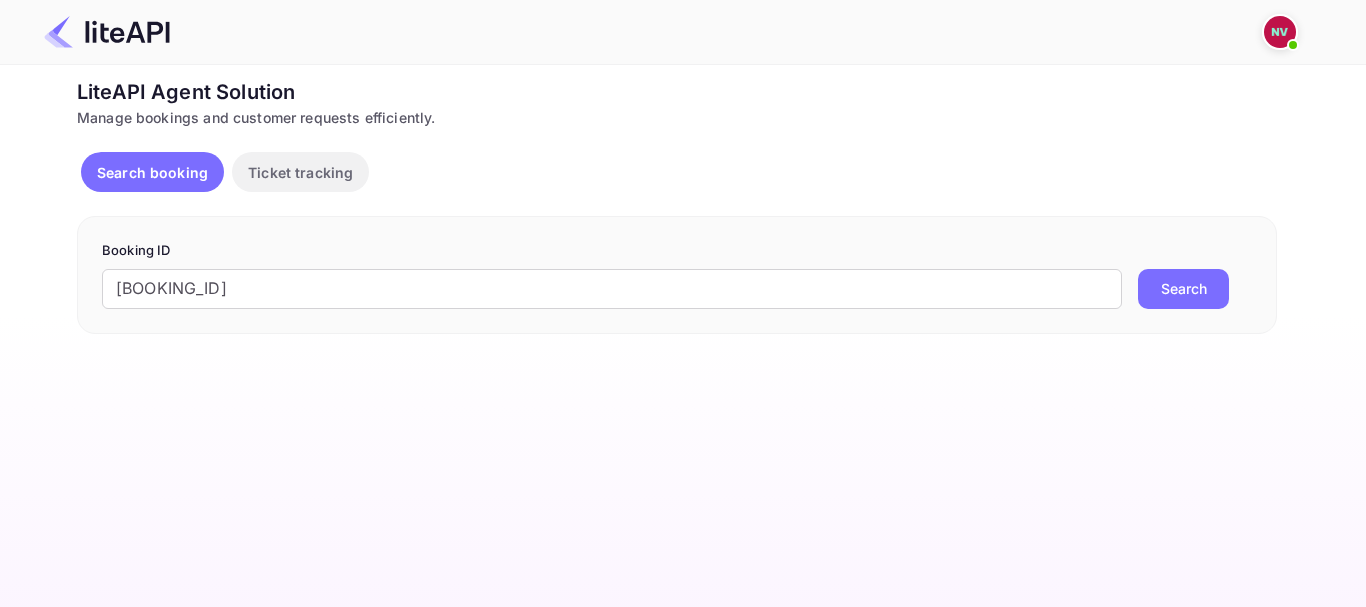 click on "Search" at bounding box center (1183, 289) 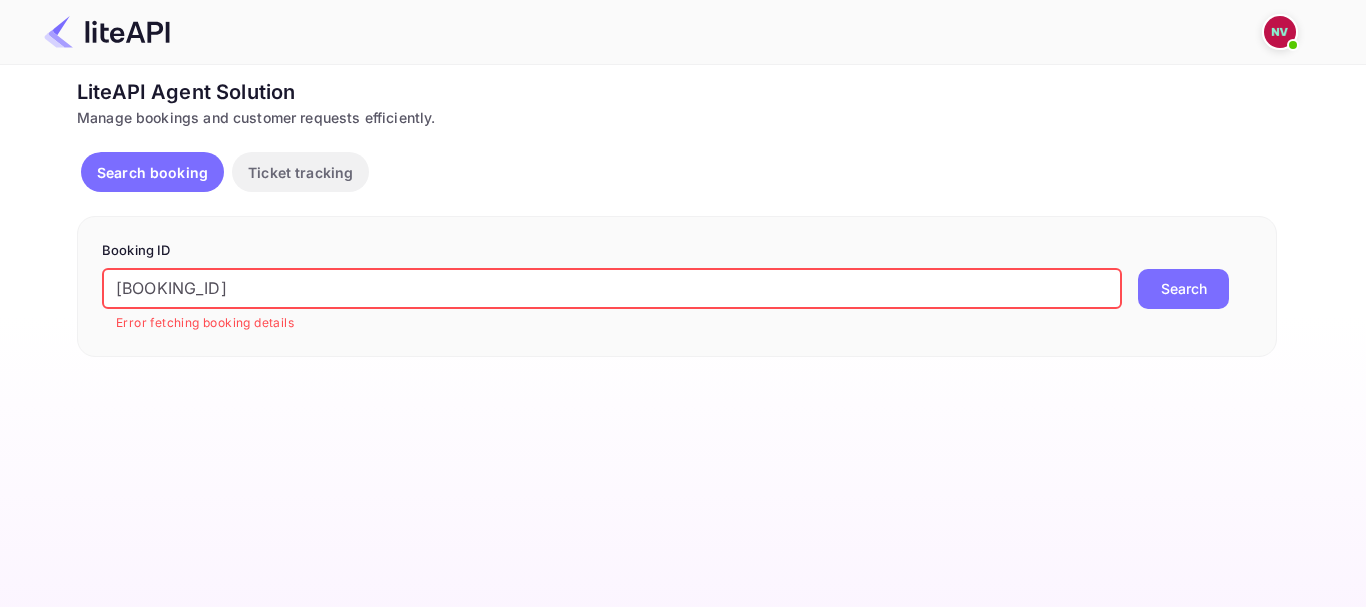 drag, startPoint x: 404, startPoint y: 294, endPoint x: 0, endPoint y: 264, distance: 405.11234 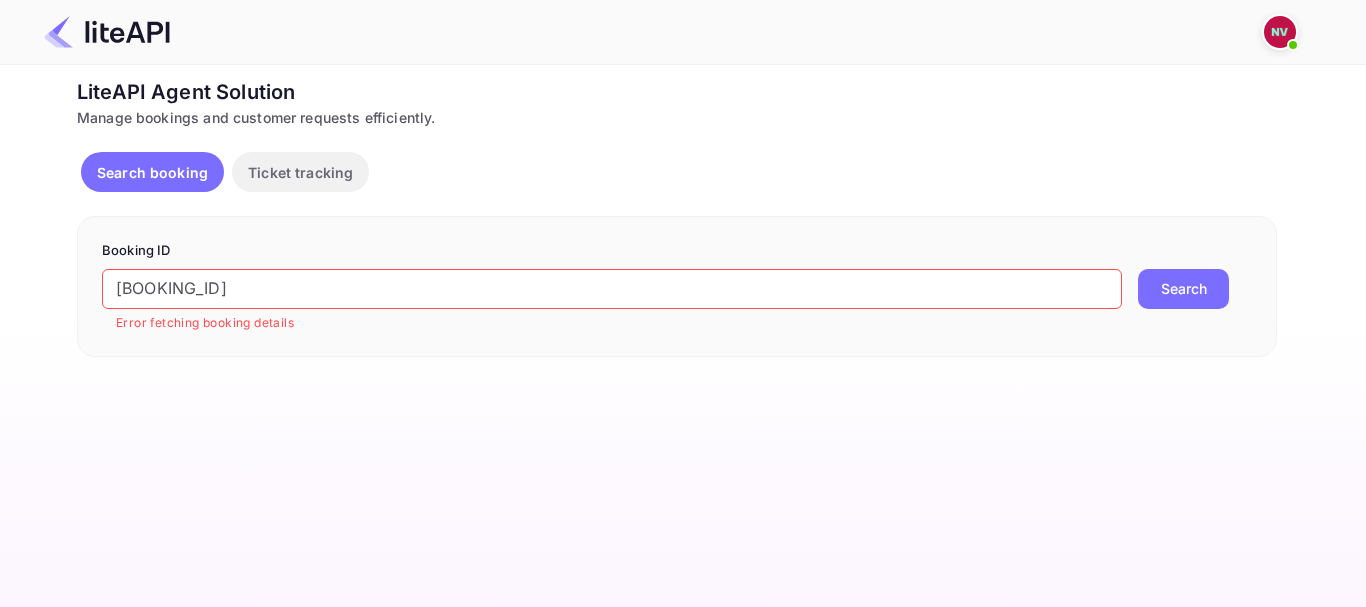 click on "Ticket Affiliate URL https://www.nuitee.com/ Business partner name [COMPANY] Customer Information Calling from https://www.nuitee.com/ LiteAPI Agent Solution Manage bookings and customer requests efficiently. Search booking Ticket tracking Booking ID [BOOKING_ID] Error fetching booking details Search Materio - React Admin Template Materio Admin is the most developer friendly & highly customizable Admin Dashboard Template based on MUI and NextJS. Click on below buttons to explore PRO version. Demo Download" at bounding box center [683, 336] 